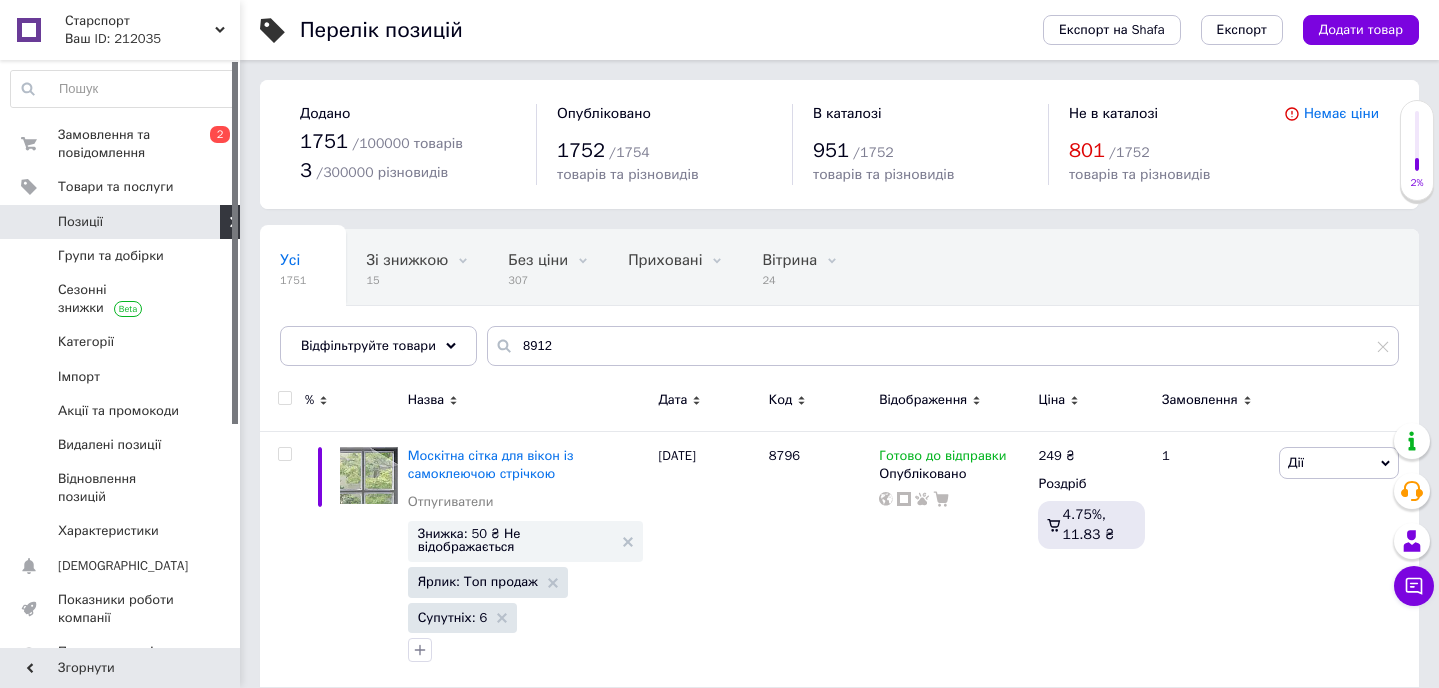 scroll, scrollTop: 0, scrollLeft: 0, axis: both 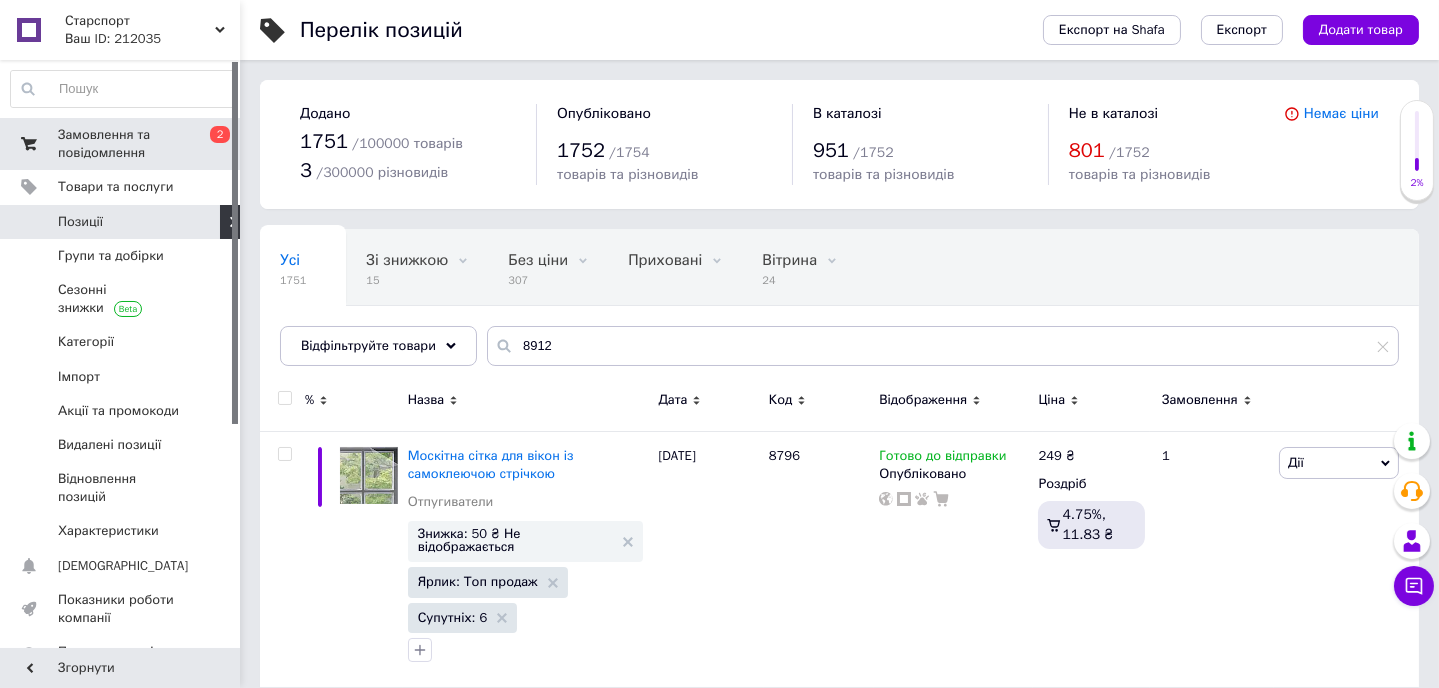 click on "Замовлення та повідомлення" at bounding box center [121, 144] 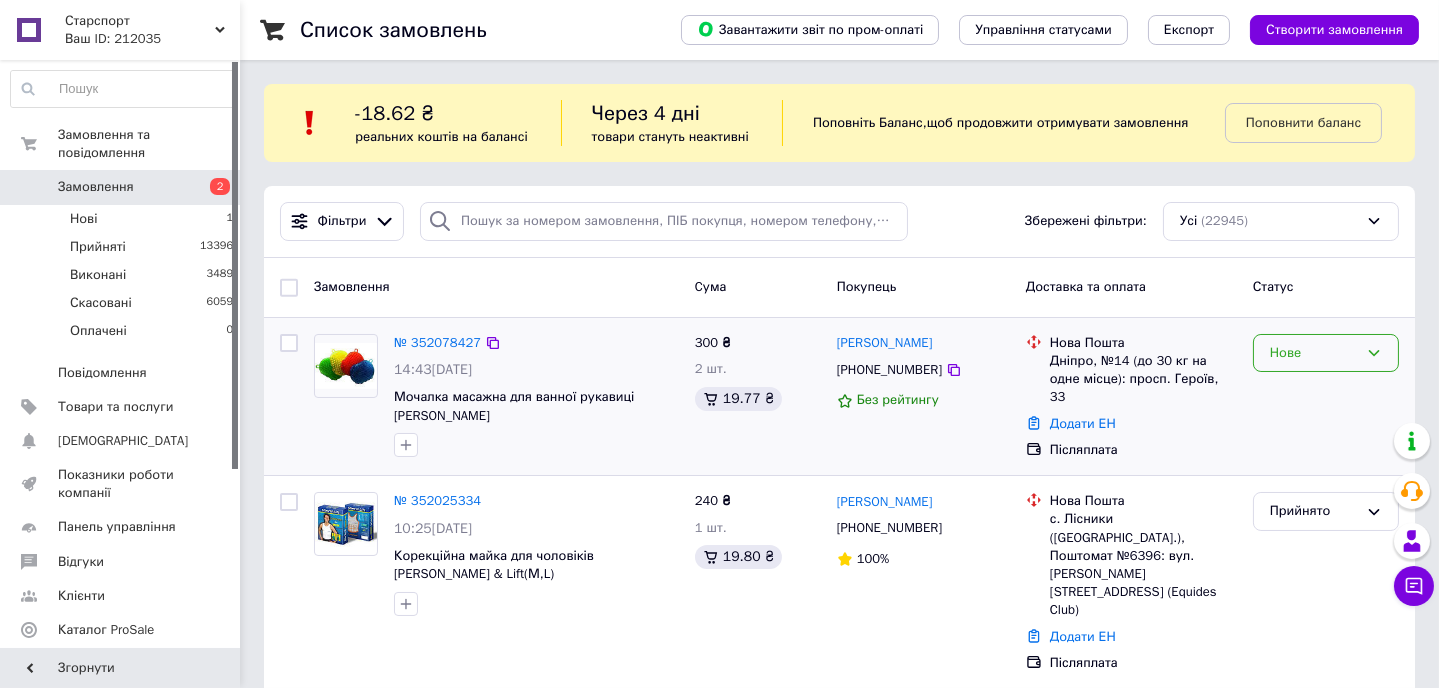 click on "Нове" at bounding box center [1314, 353] 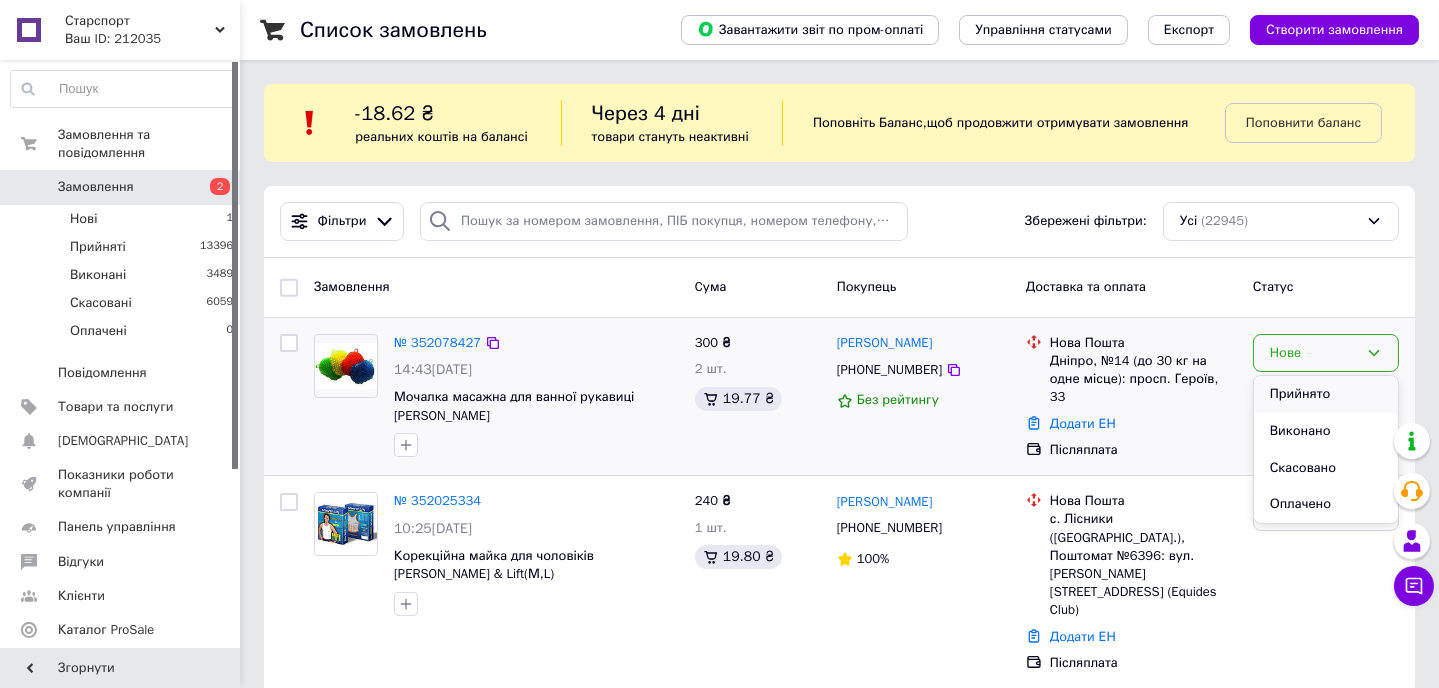 click on "Прийнято" at bounding box center [1326, 394] 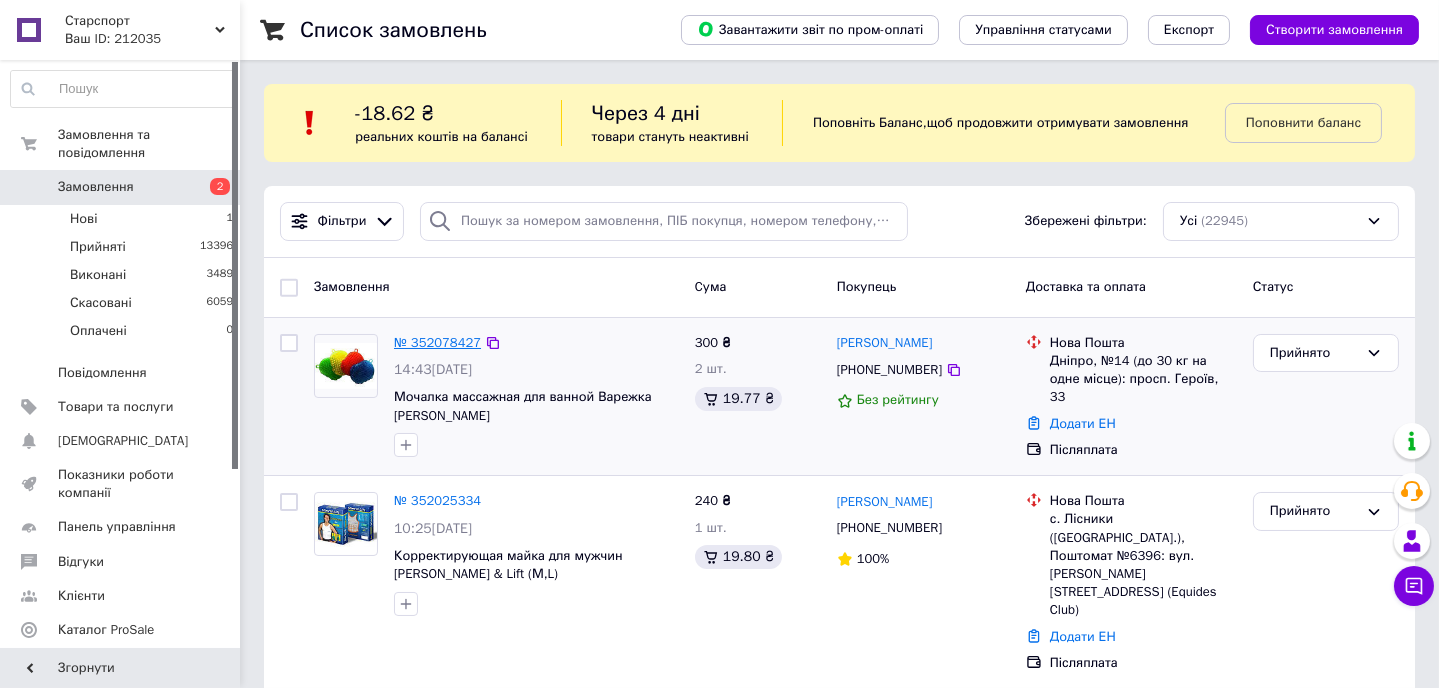 click on "№ 352078427" at bounding box center [437, 342] 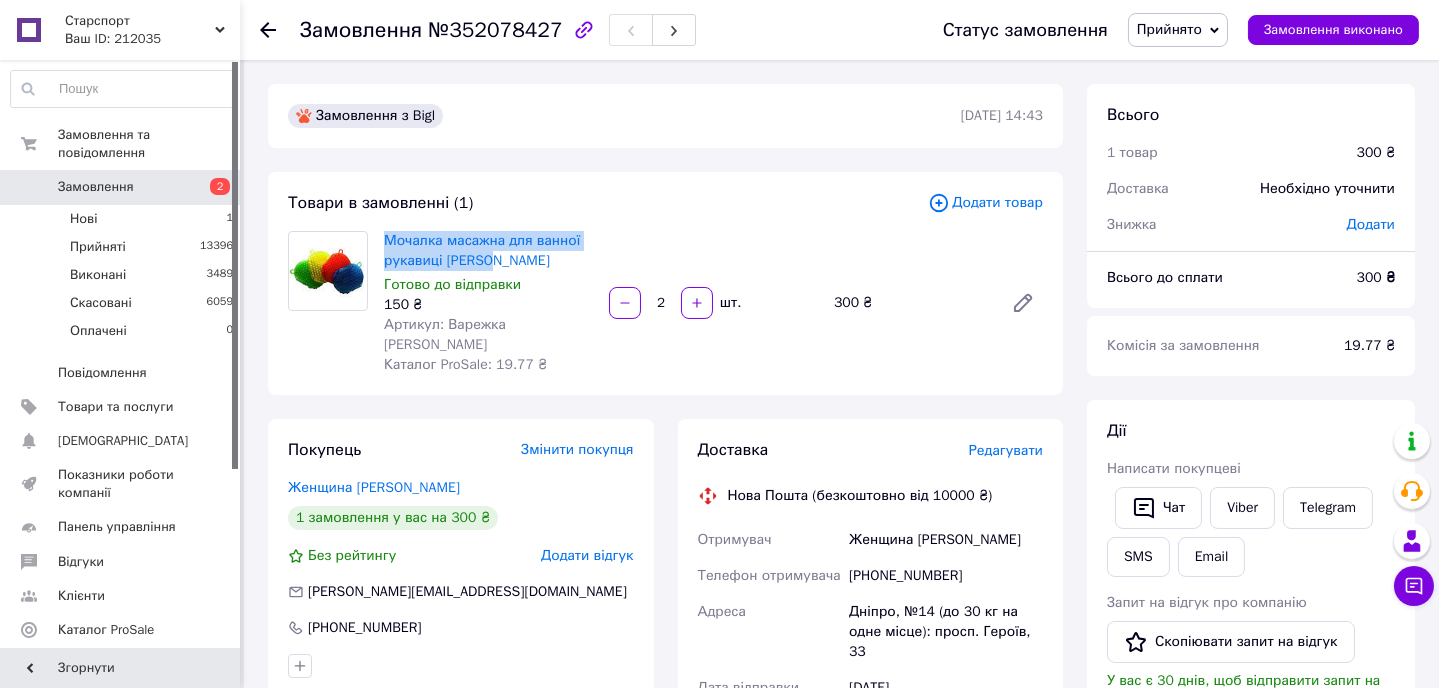 drag, startPoint x: 382, startPoint y: 235, endPoint x: 499, endPoint y: 257, distance: 119.05041 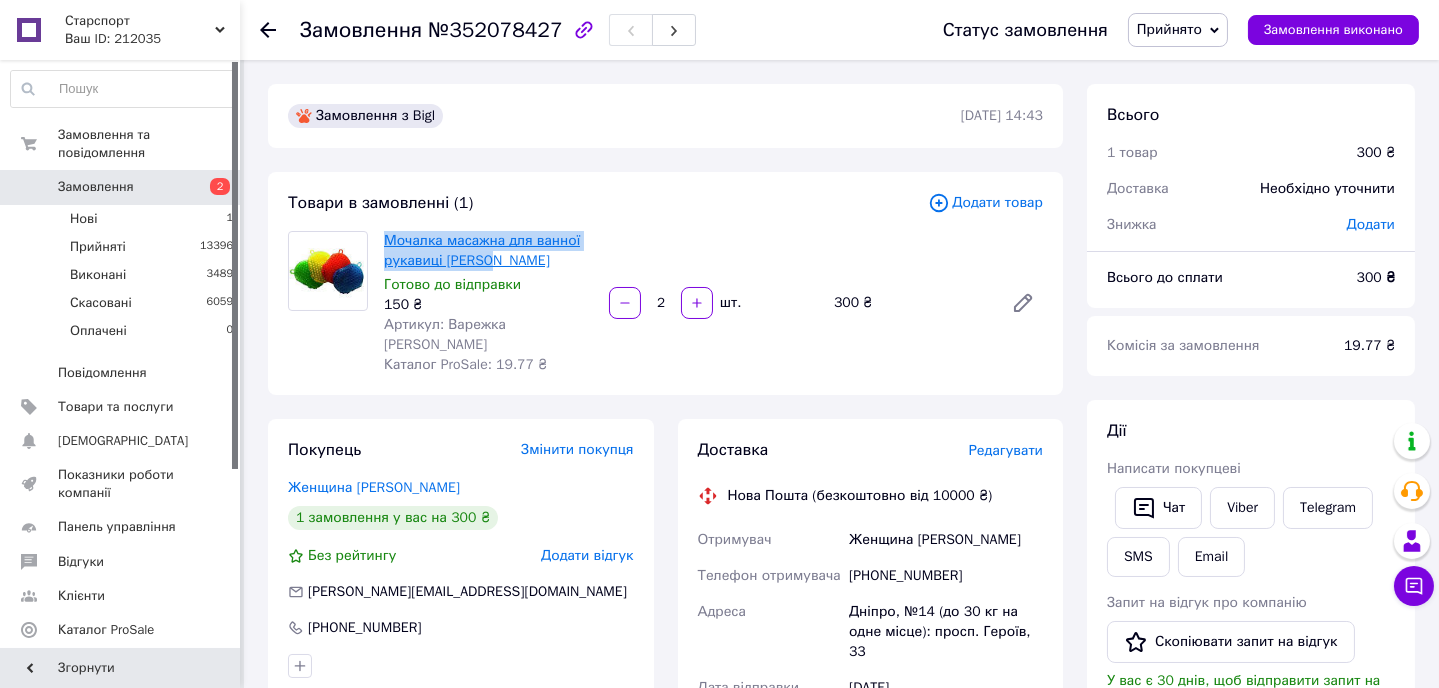 copy on "Мочалка масажна для ванної рукавиці Варюша" 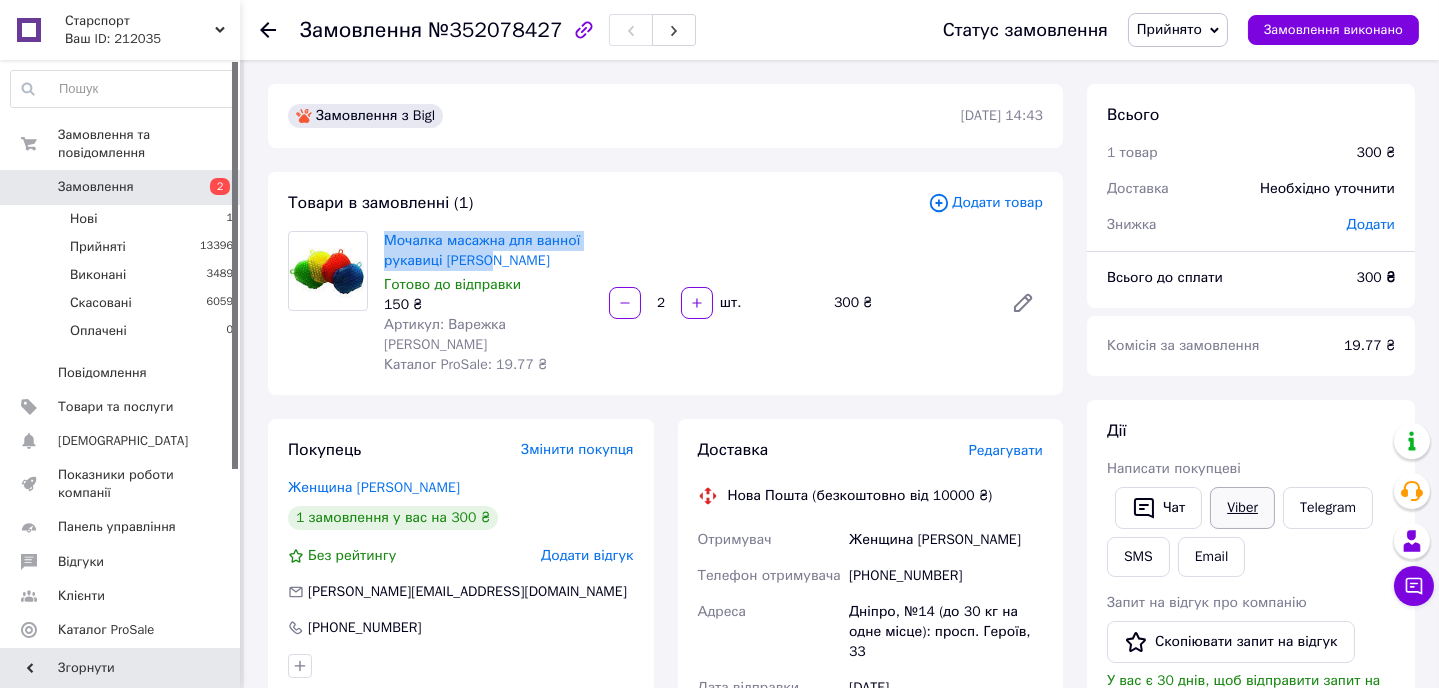 click on "Viber" at bounding box center (1242, 508) 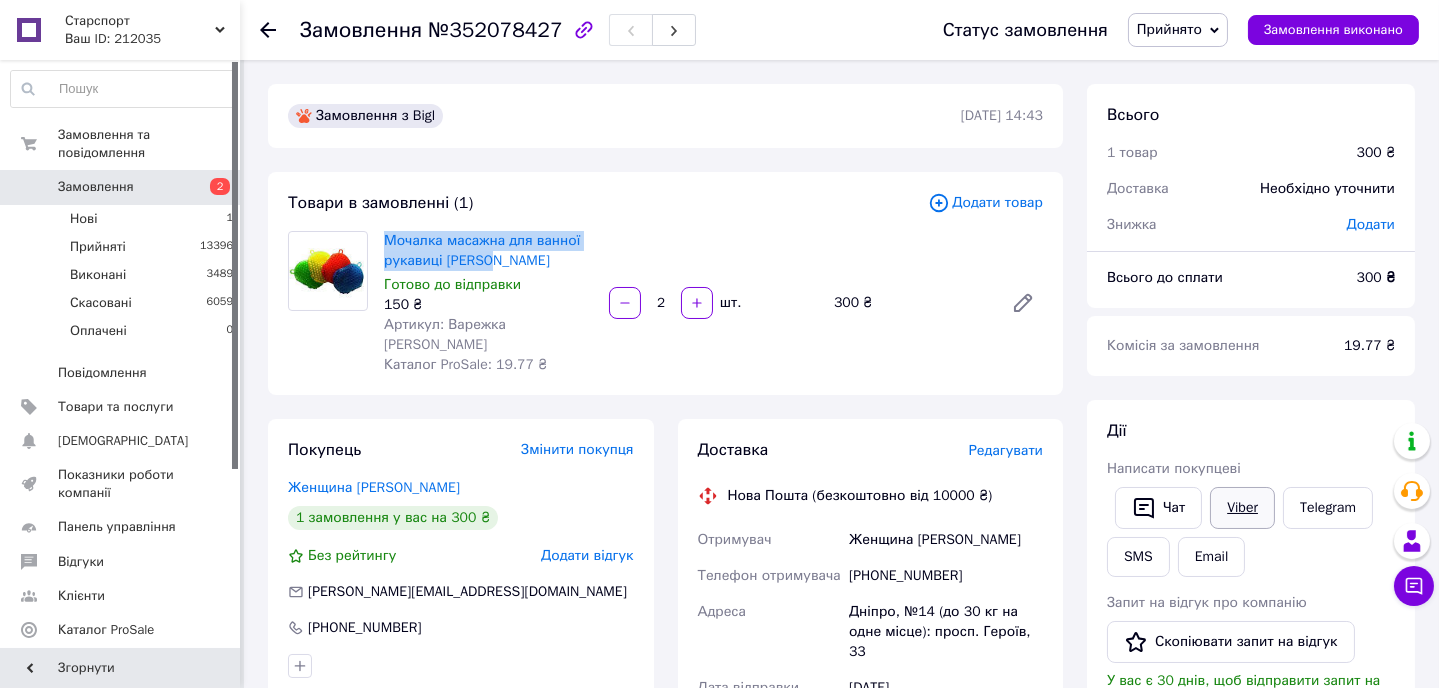 click on "Viber" at bounding box center [1242, 508] 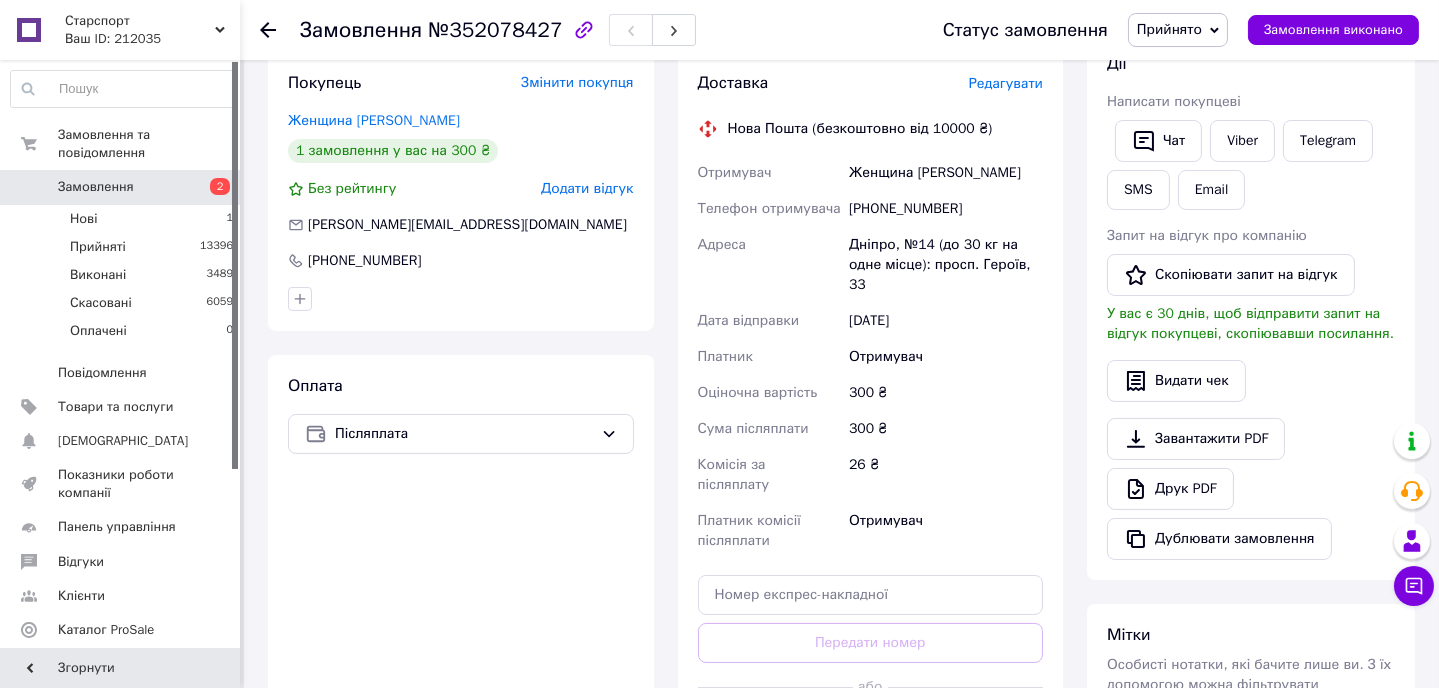 scroll, scrollTop: 272, scrollLeft: 0, axis: vertical 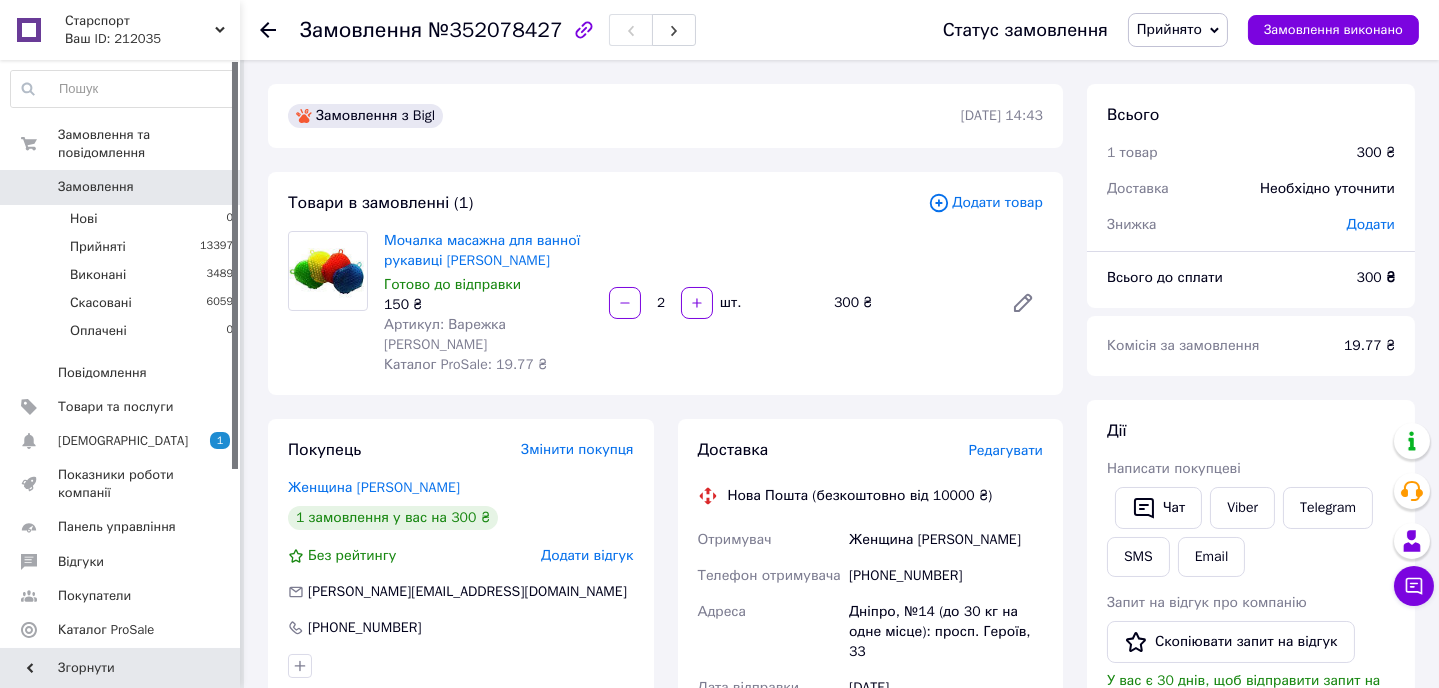 click on "Ваш ID: 212035" at bounding box center (152, 39) 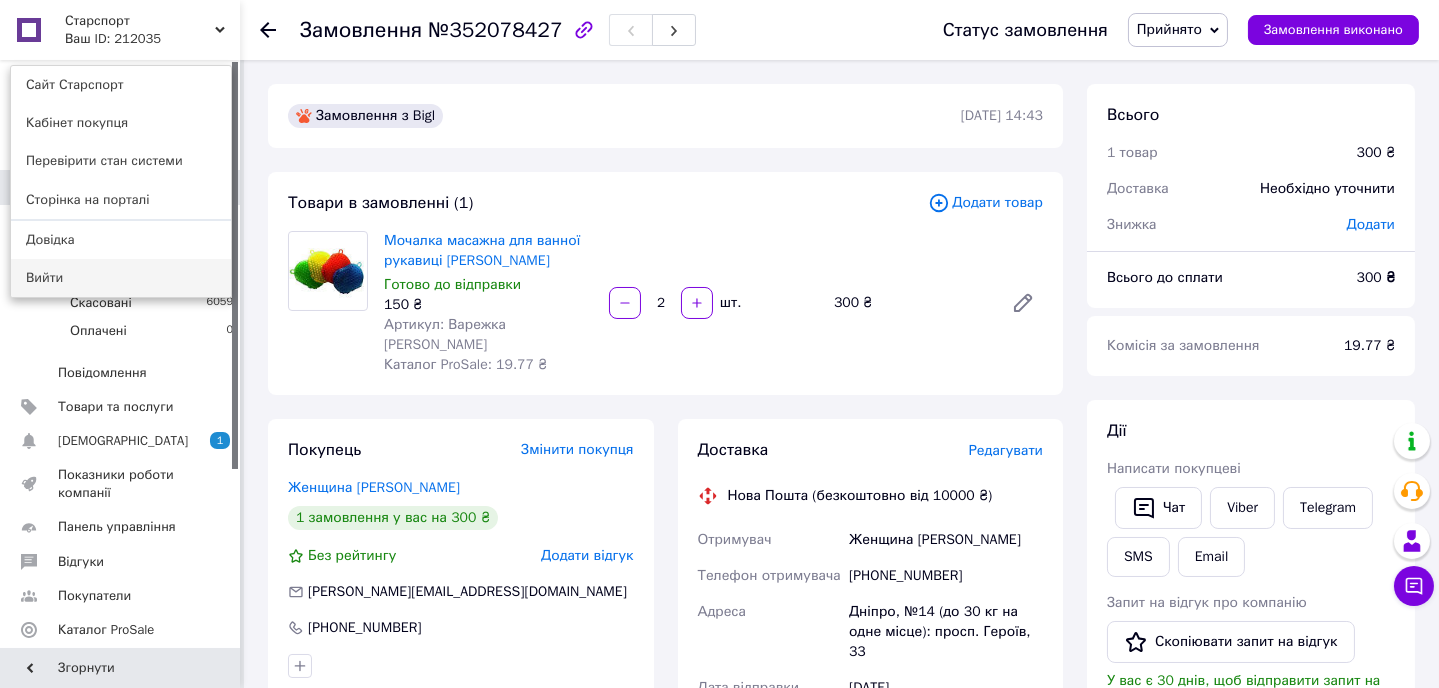 click on "Вийти" at bounding box center (121, 278) 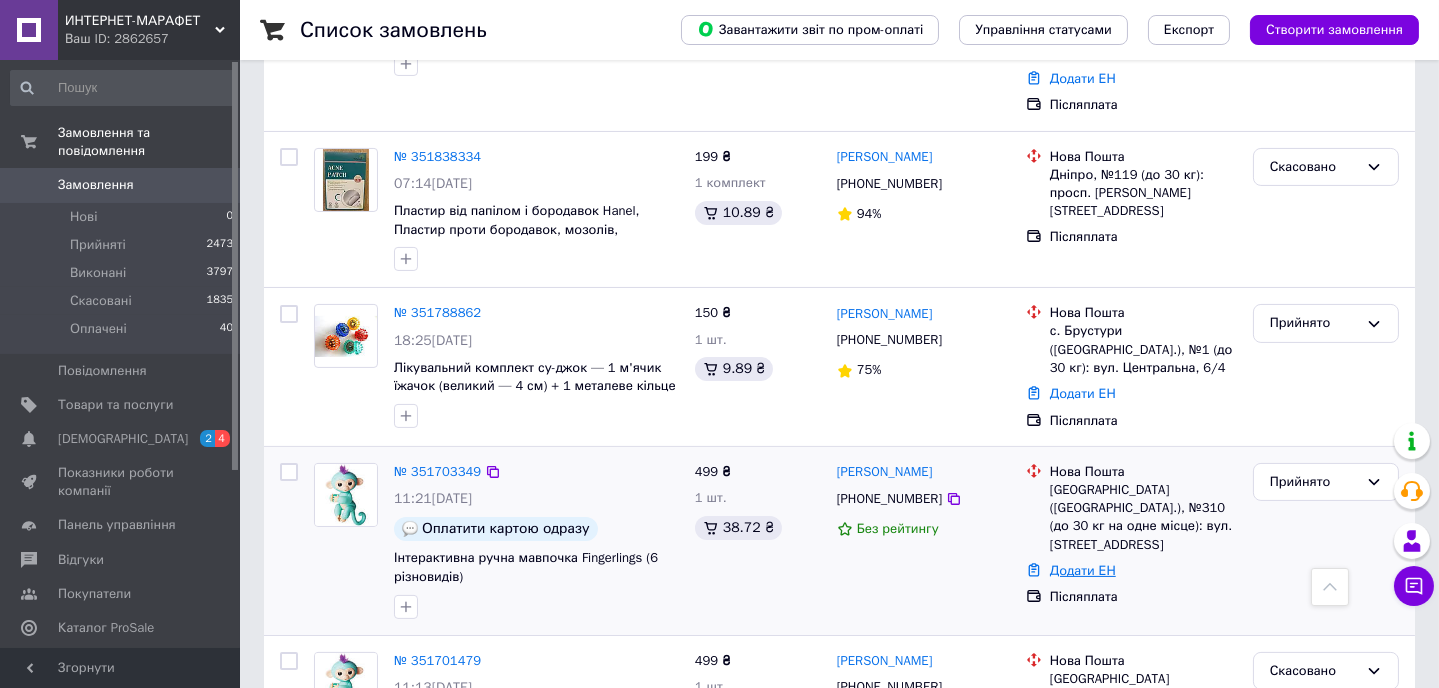 click on "Додати ЕН" at bounding box center [1083, 570] 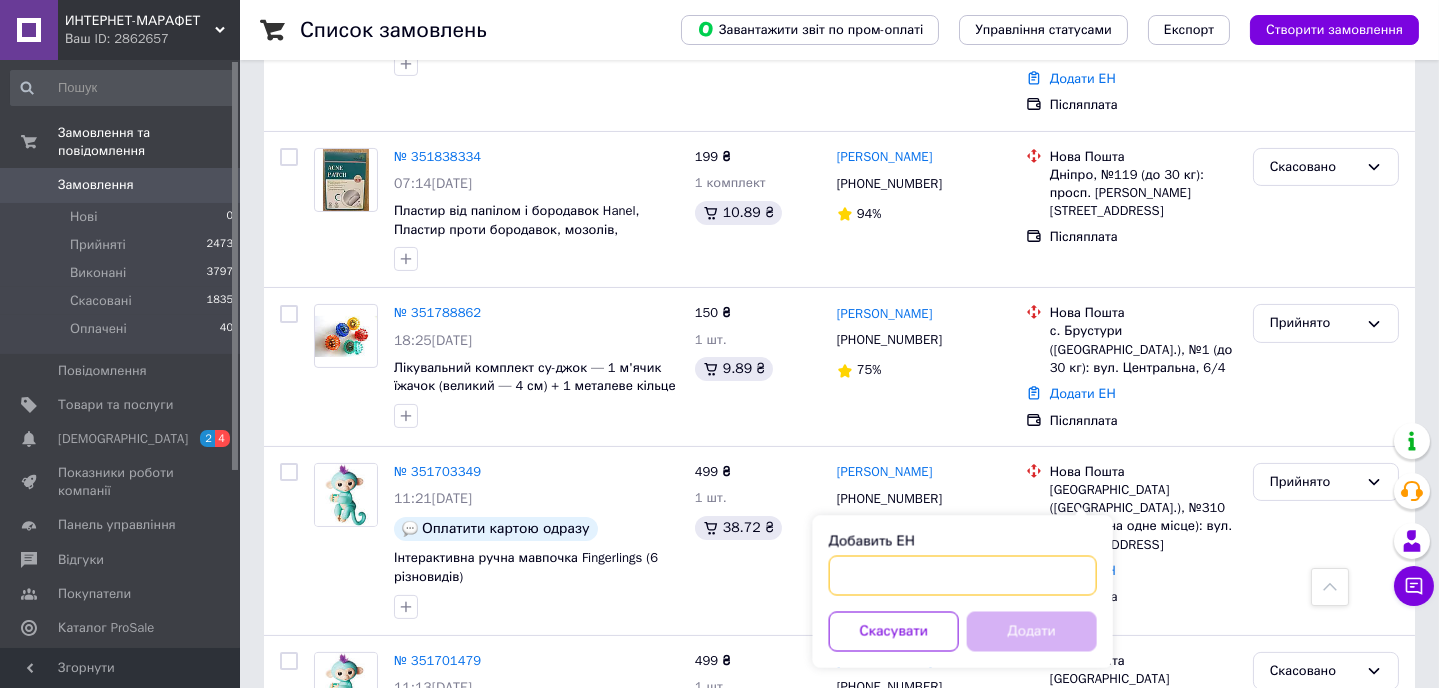 paste on "59001411644693" 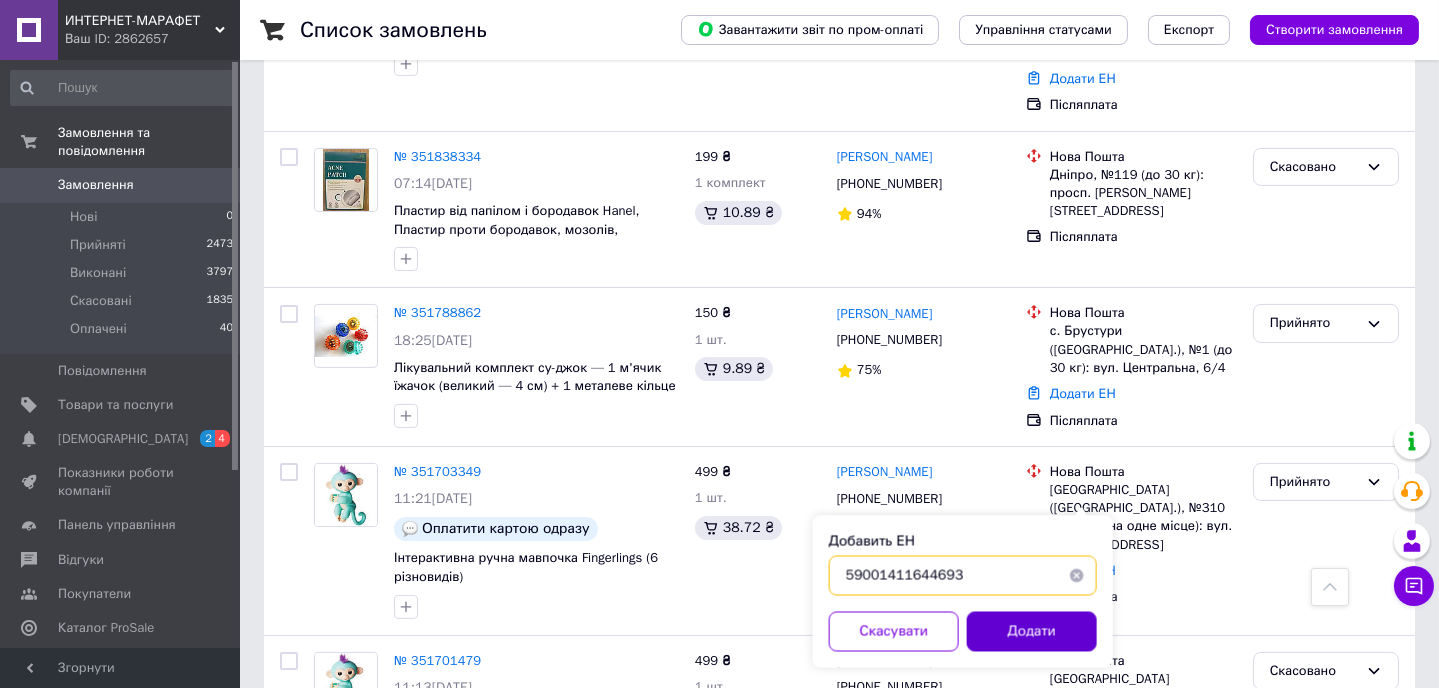 type on "59001411644693" 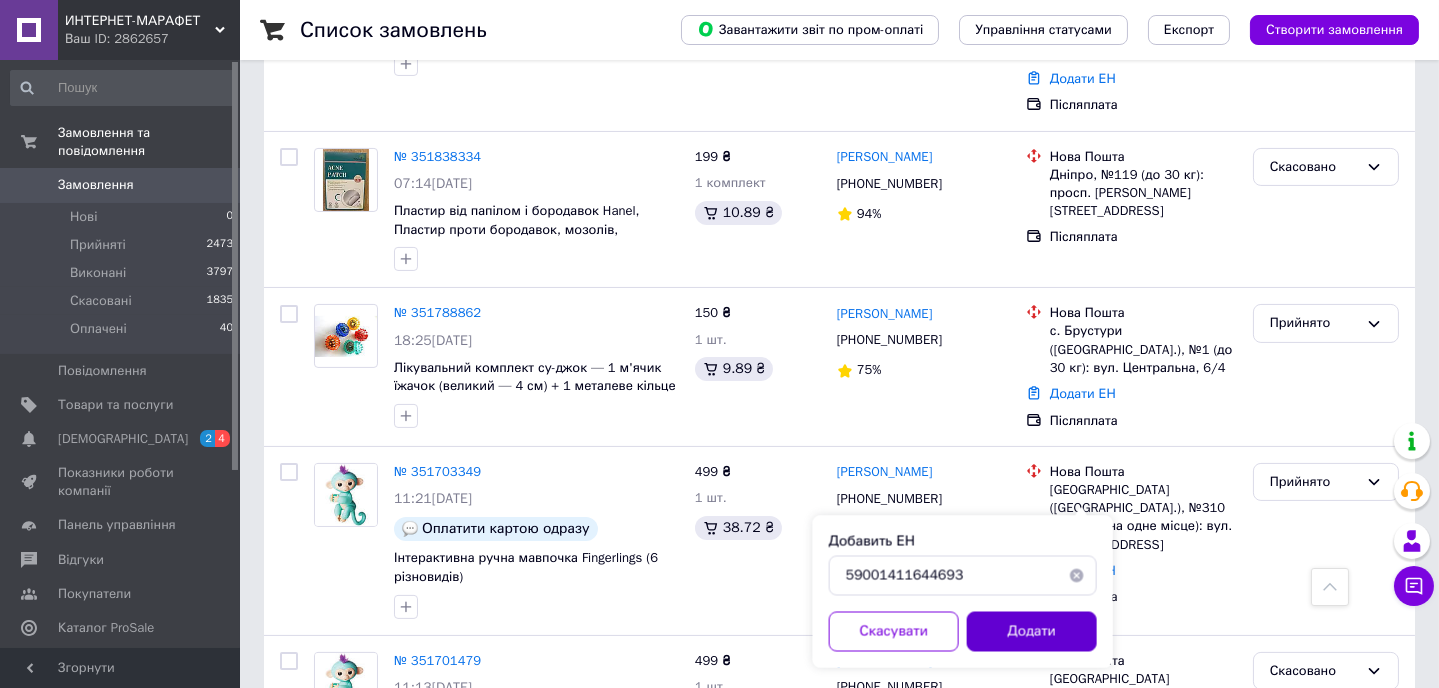 click on "Додати" at bounding box center (1032, 632) 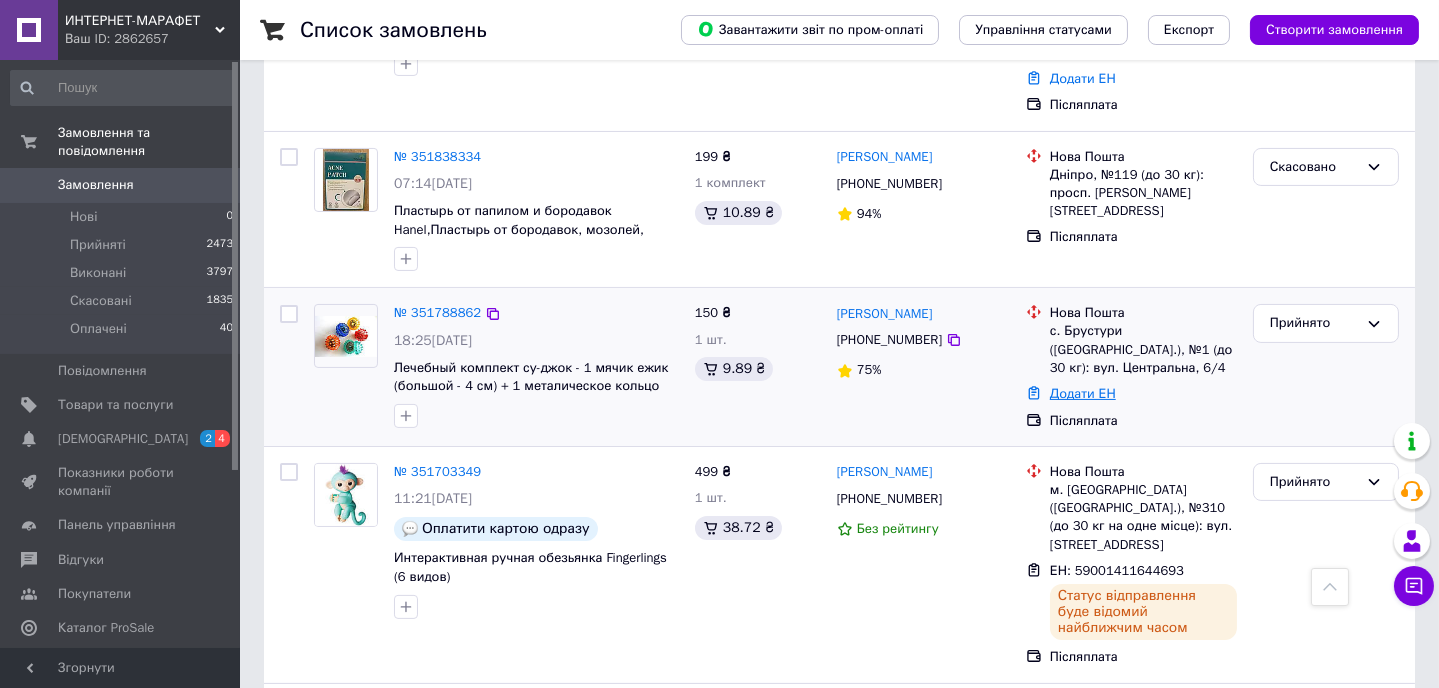 click on "Додати ЕН" at bounding box center [1083, 393] 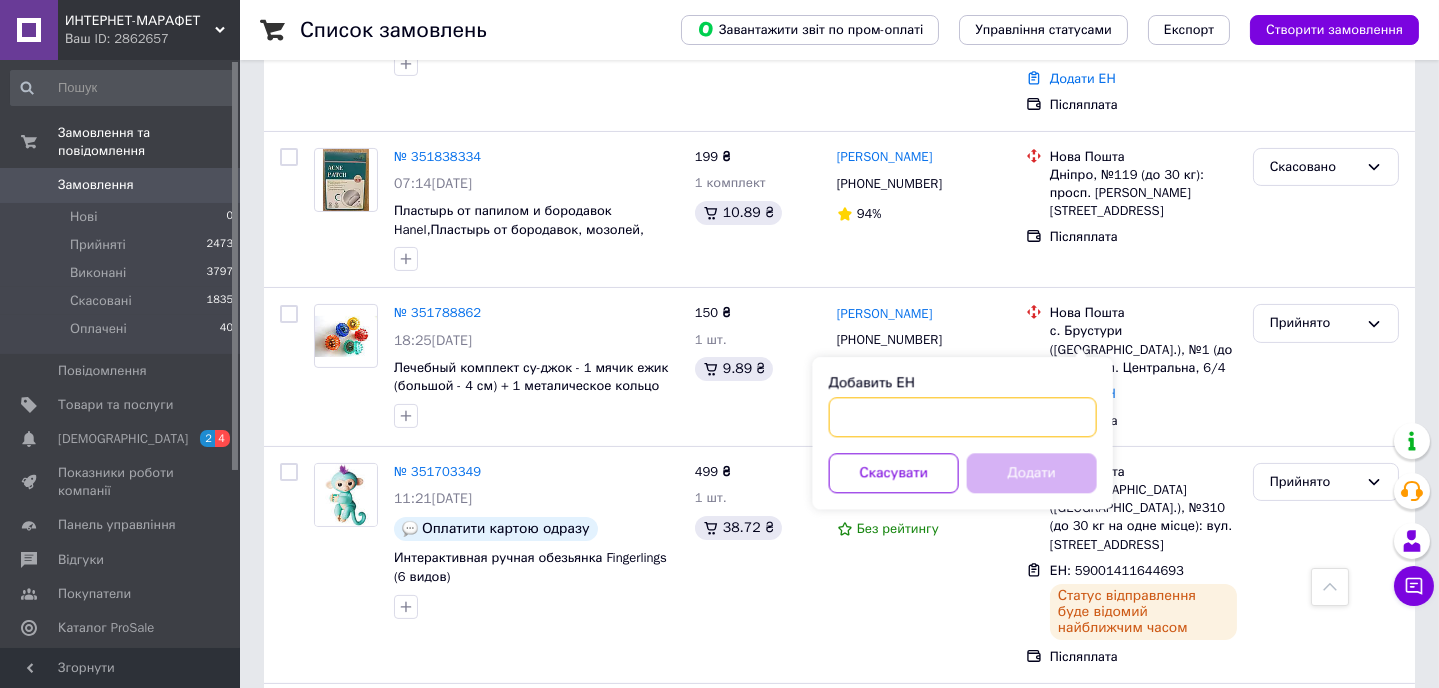 paste on "59001411646052" 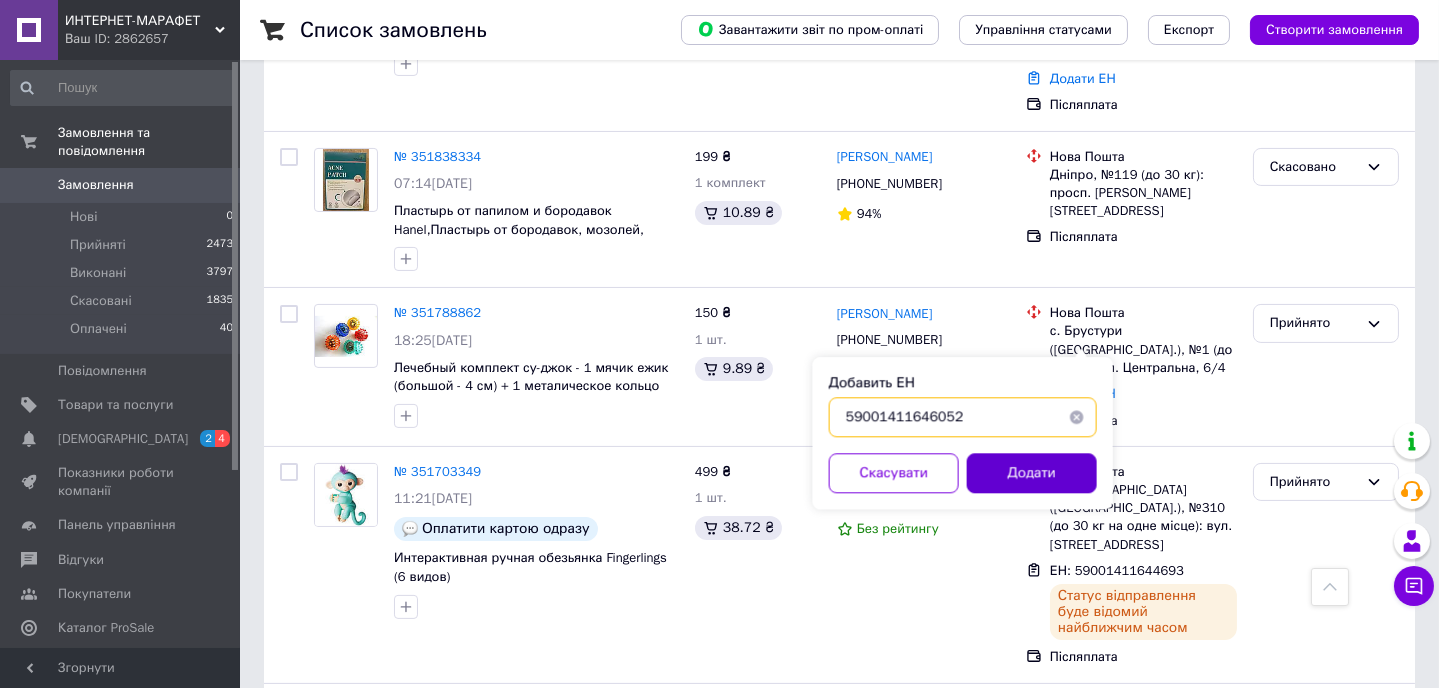 type on "59001411646052" 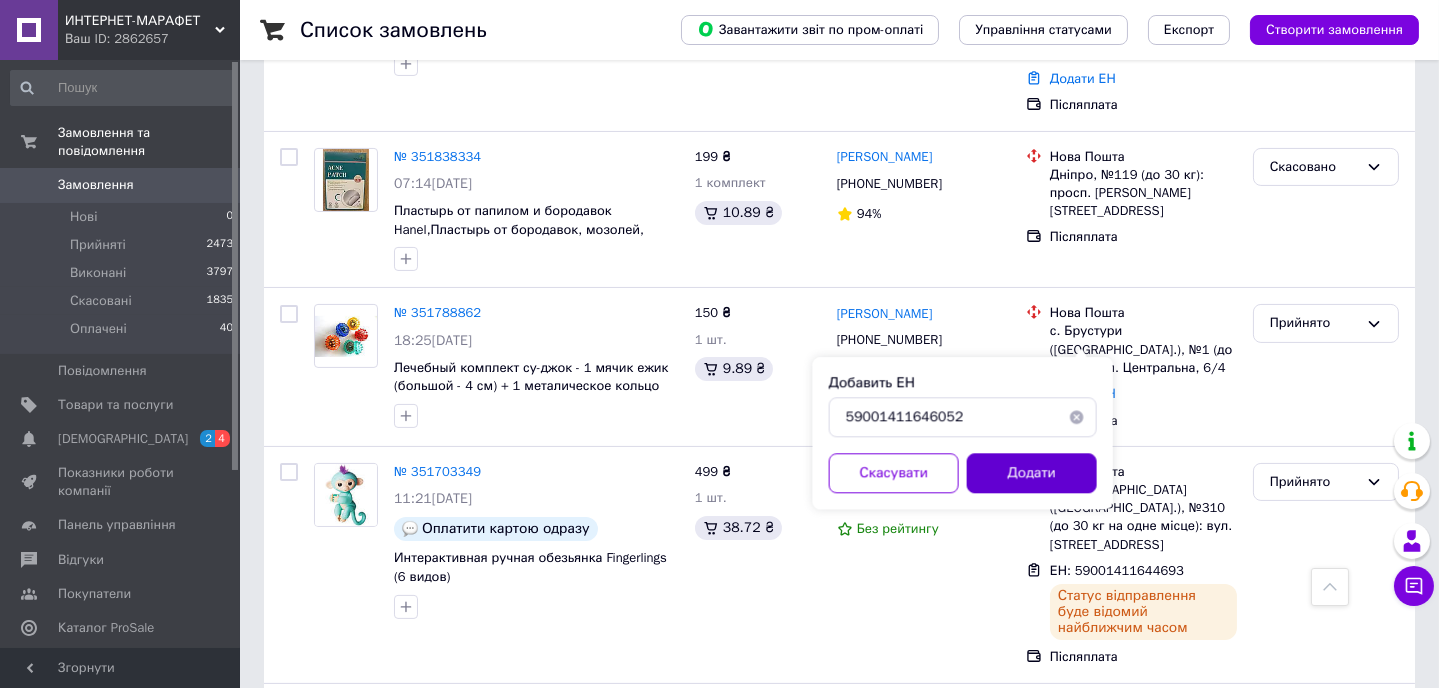 click on "Додати" at bounding box center (1032, 473) 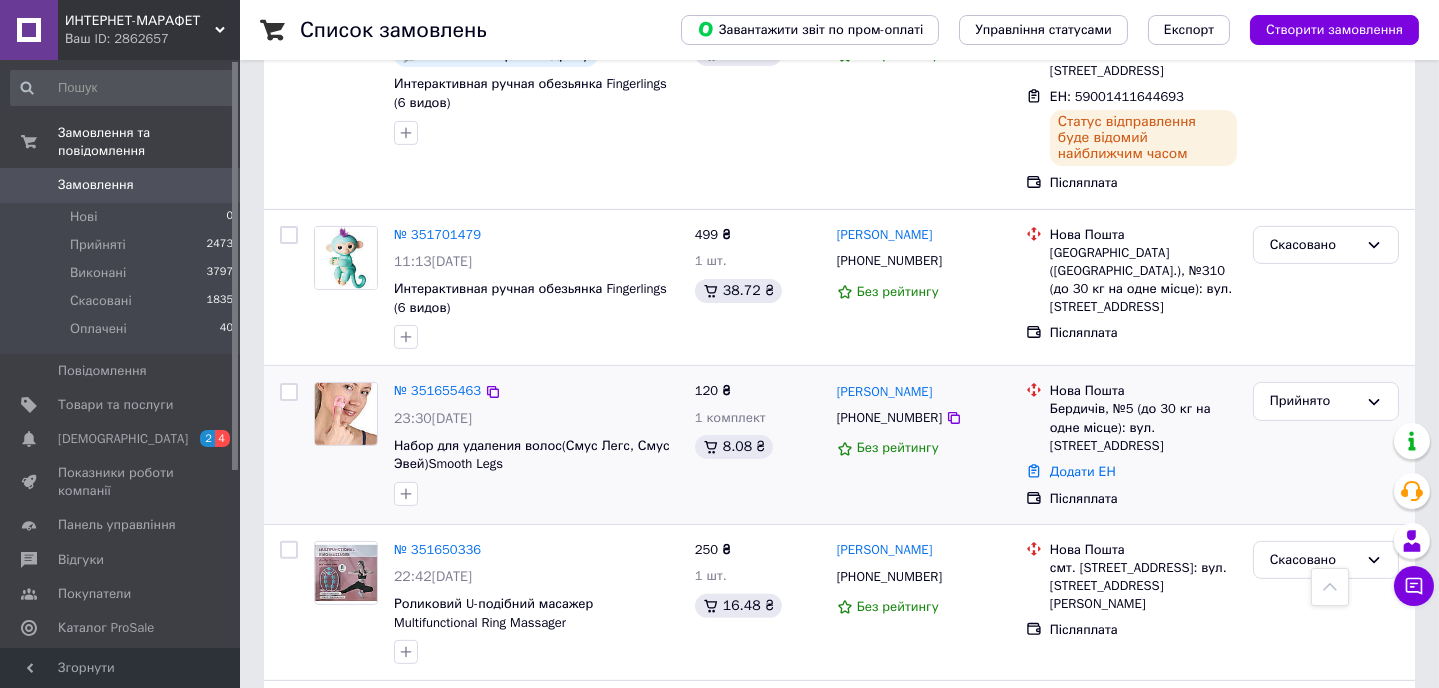 scroll, scrollTop: 1454, scrollLeft: 0, axis: vertical 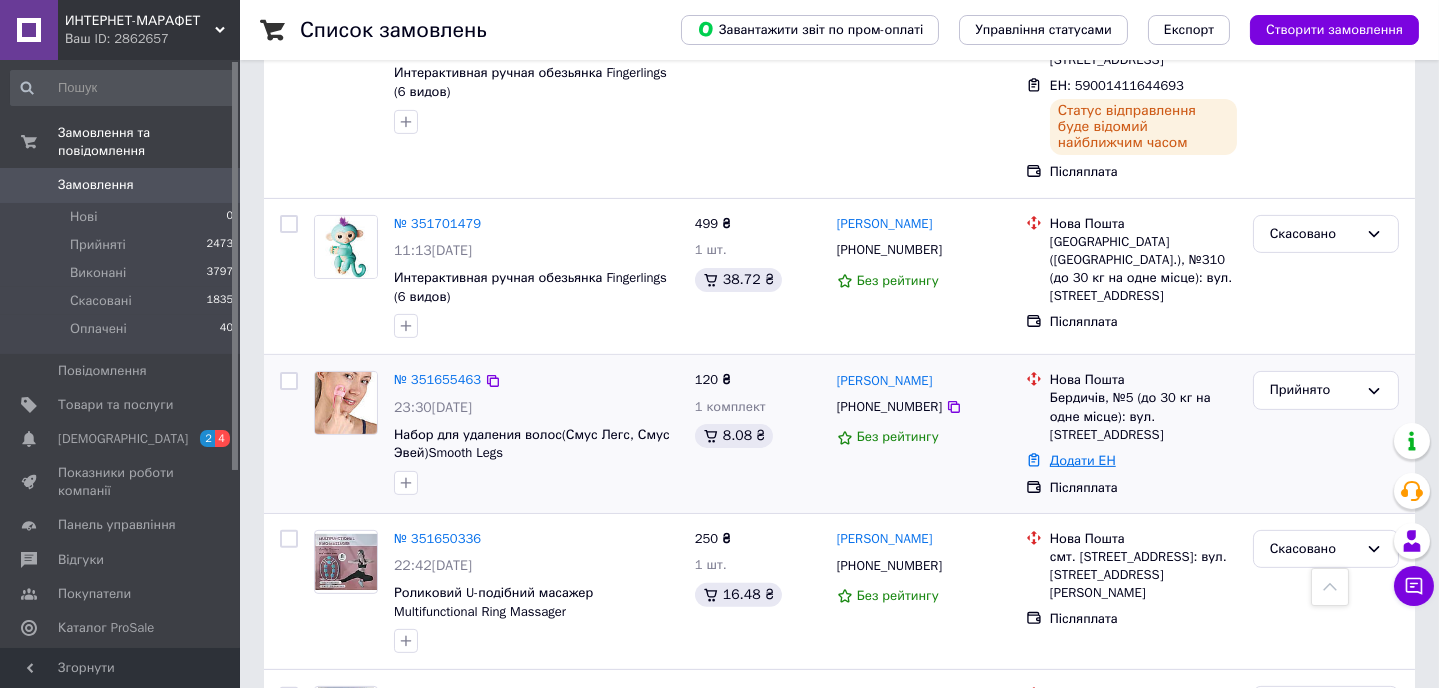 click on "Додати ЕН" at bounding box center [1083, 460] 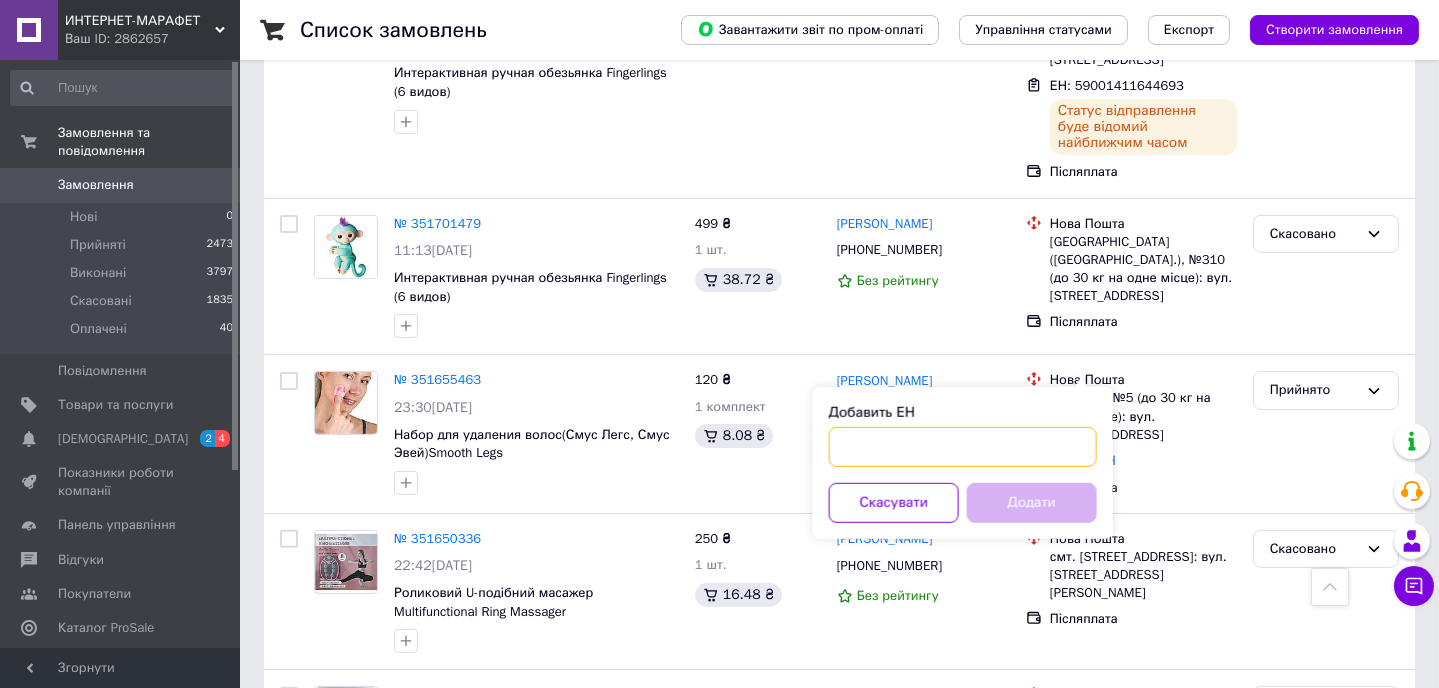 paste on "20451202192680" 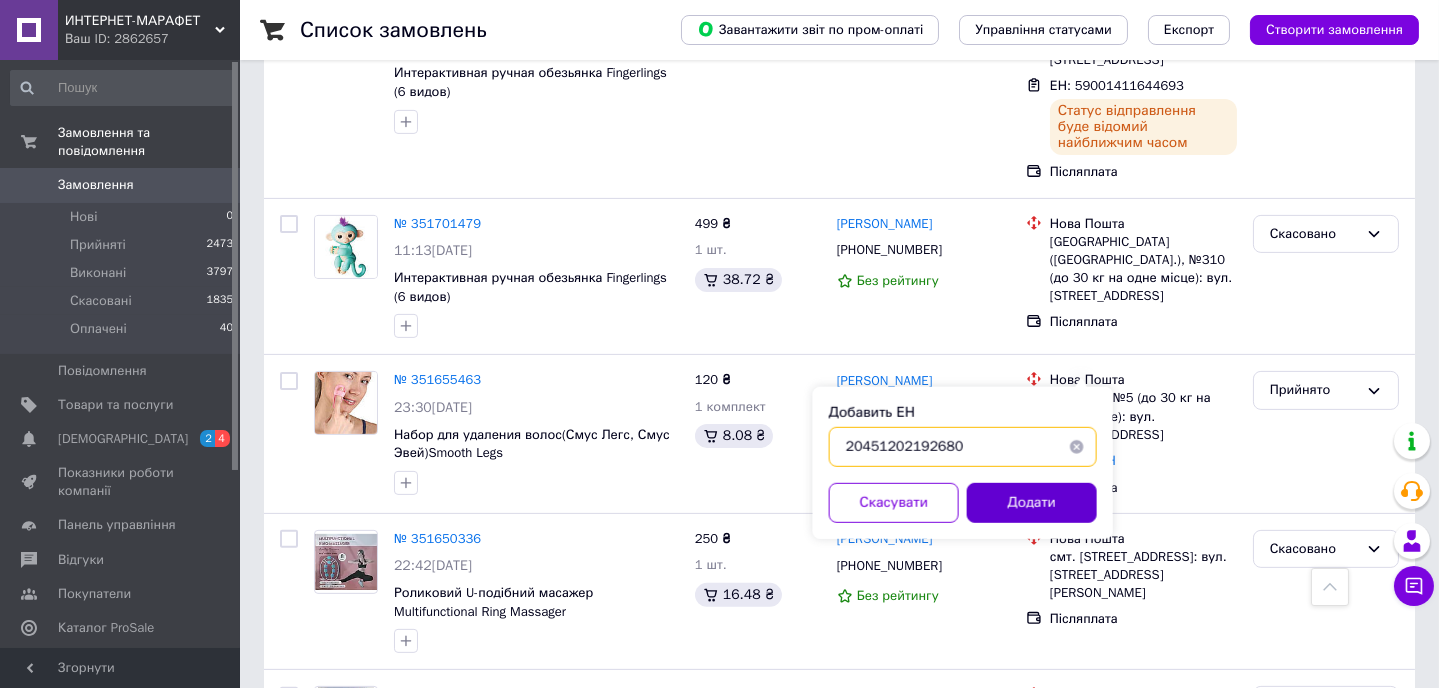 type on "20451202192680" 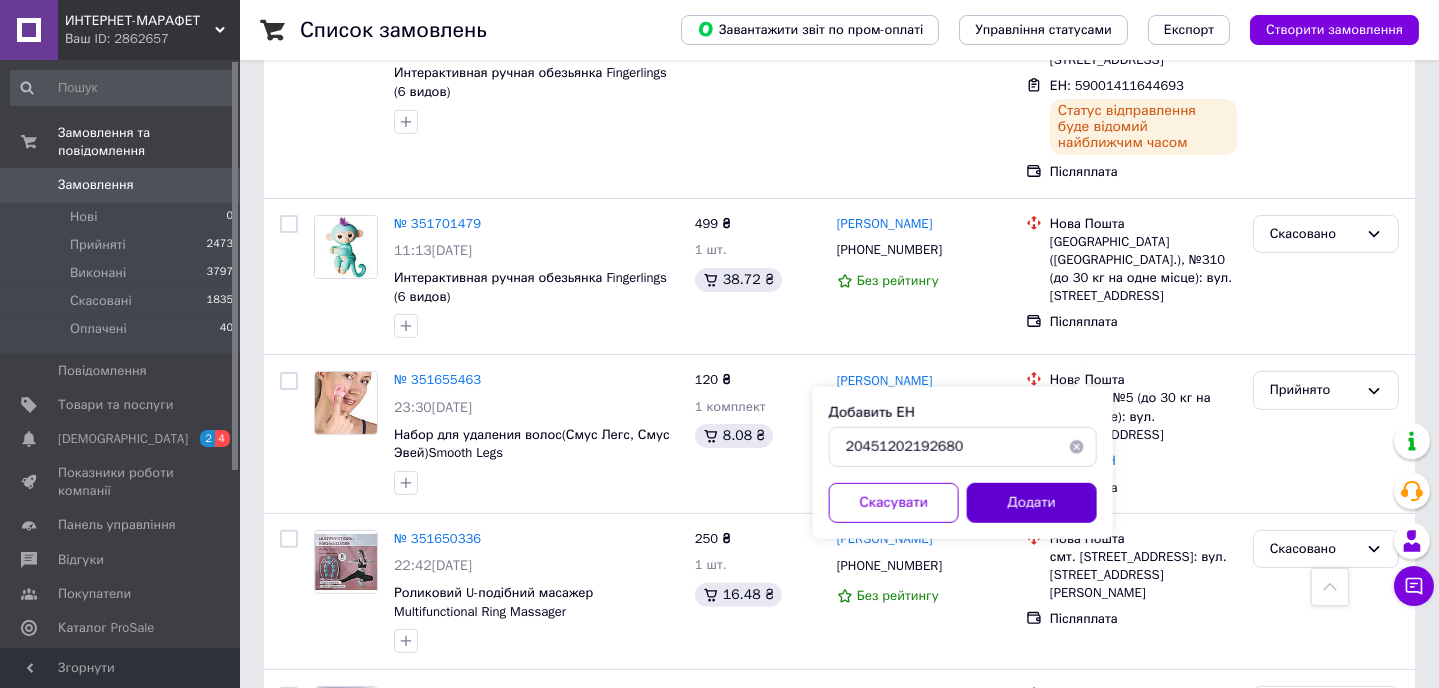 click on "Додати" at bounding box center [1032, 503] 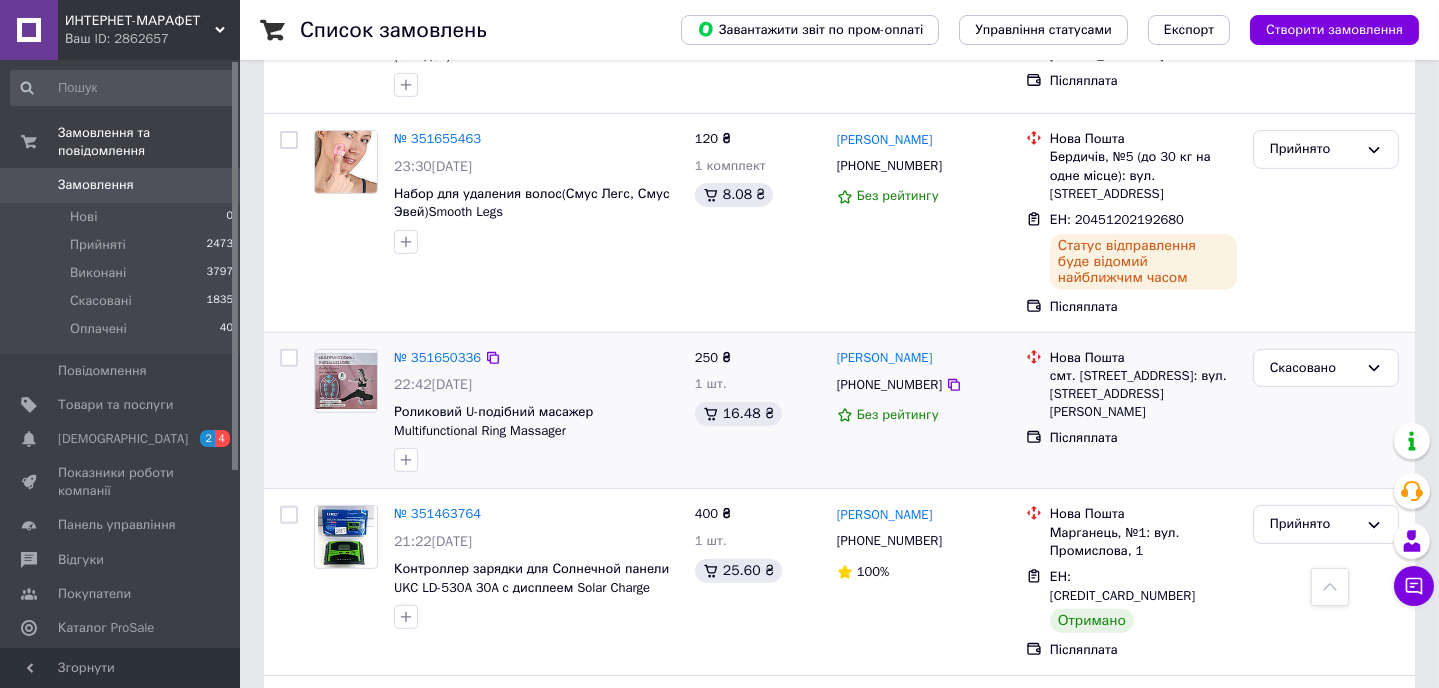 scroll, scrollTop: 1727, scrollLeft: 0, axis: vertical 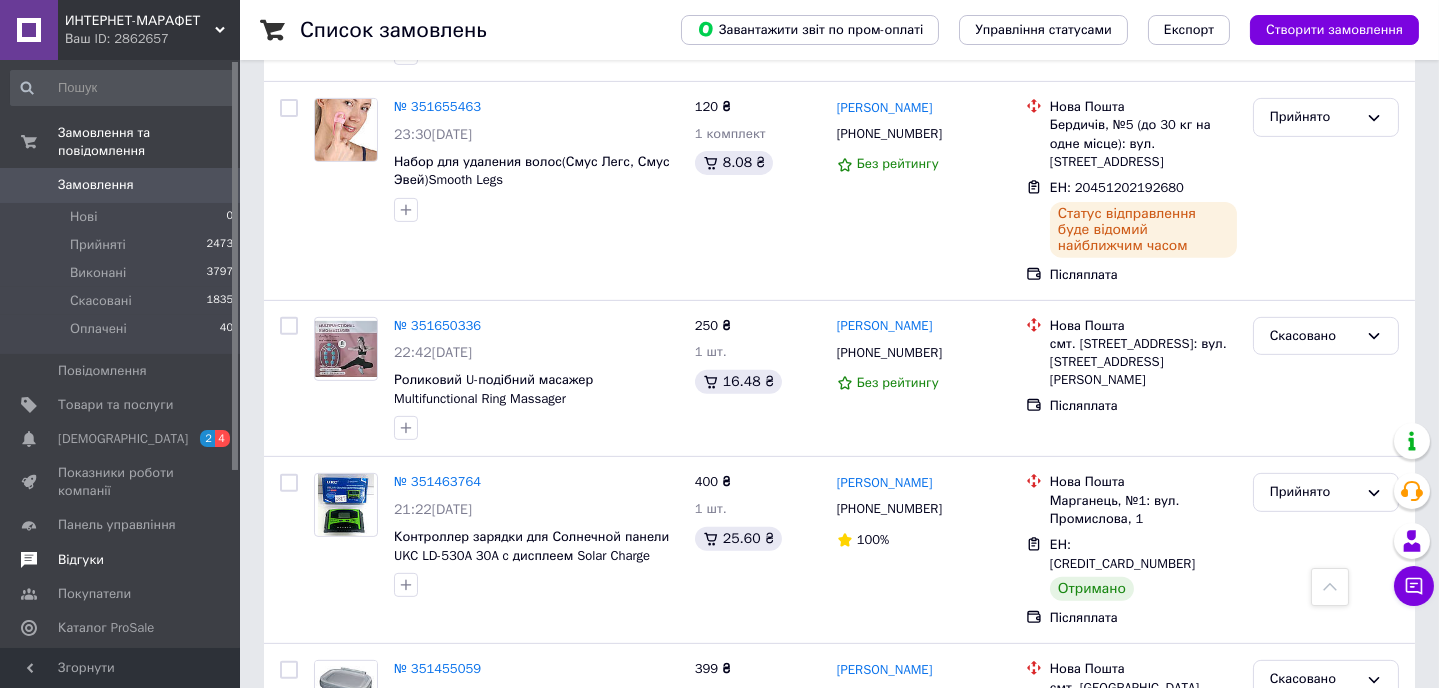 click on "Відгуки" at bounding box center (81, 560) 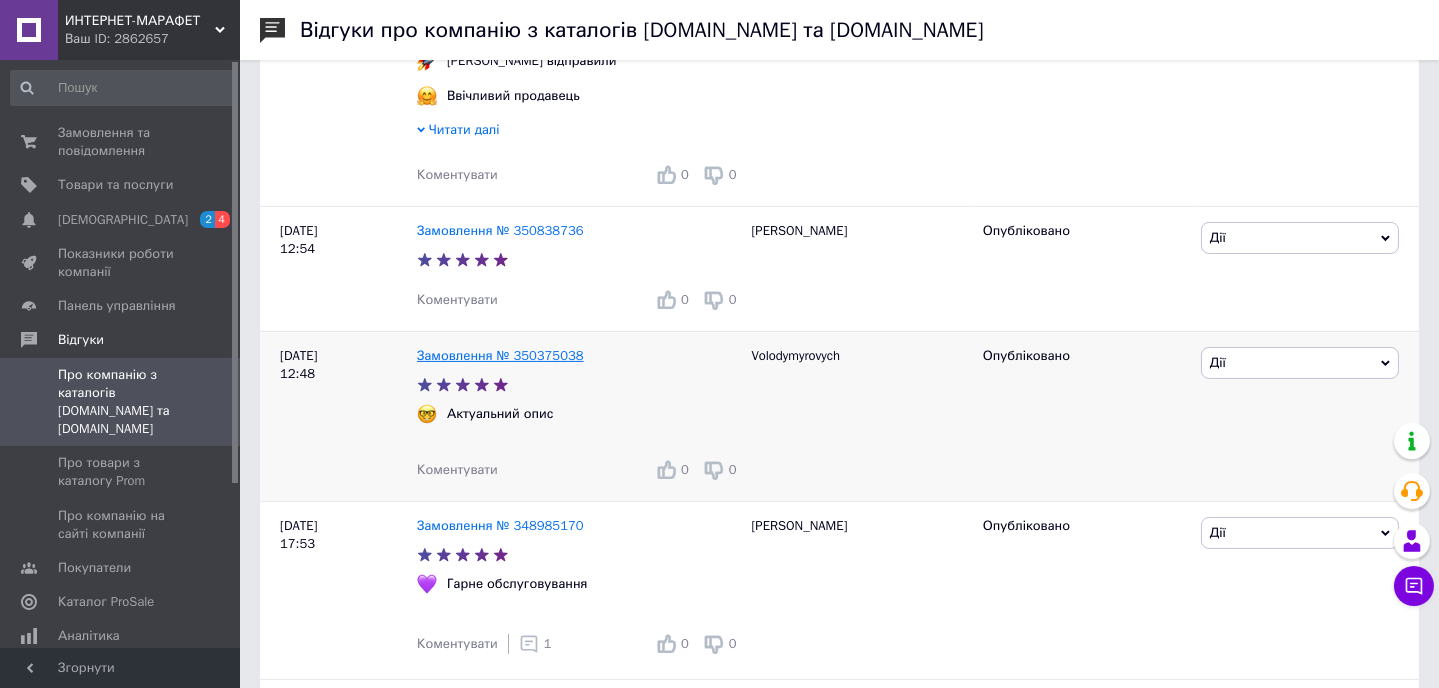 scroll, scrollTop: 636, scrollLeft: 0, axis: vertical 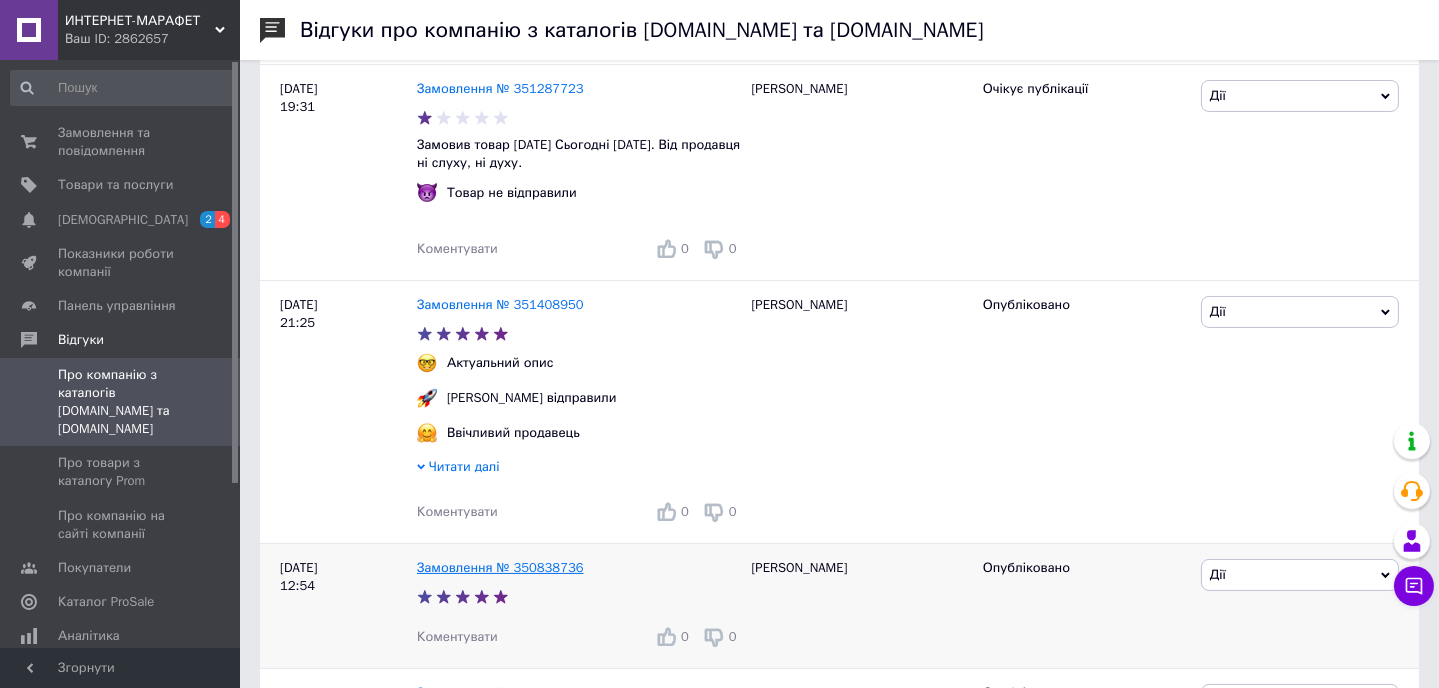 click on "Замовлення № 350838736" at bounding box center (500, 567) 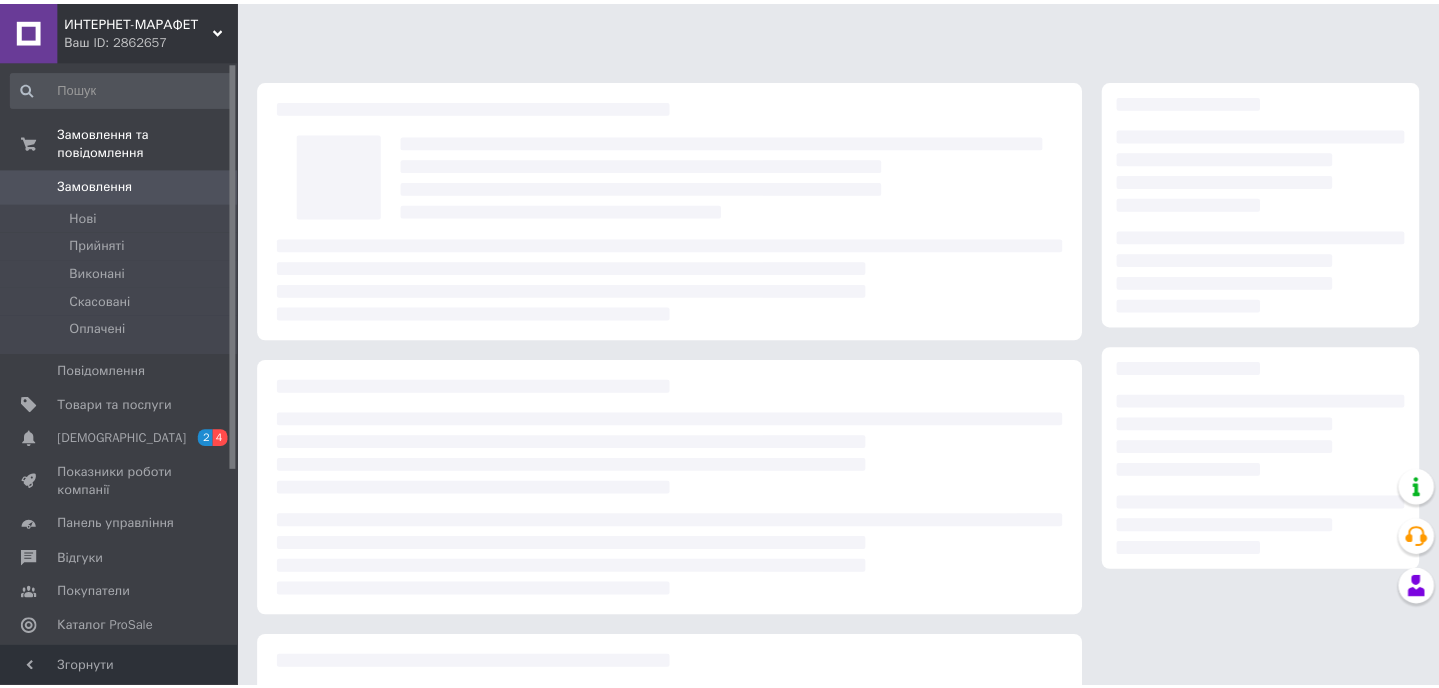 scroll, scrollTop: 0, scrollLeft: 0, axis: both 